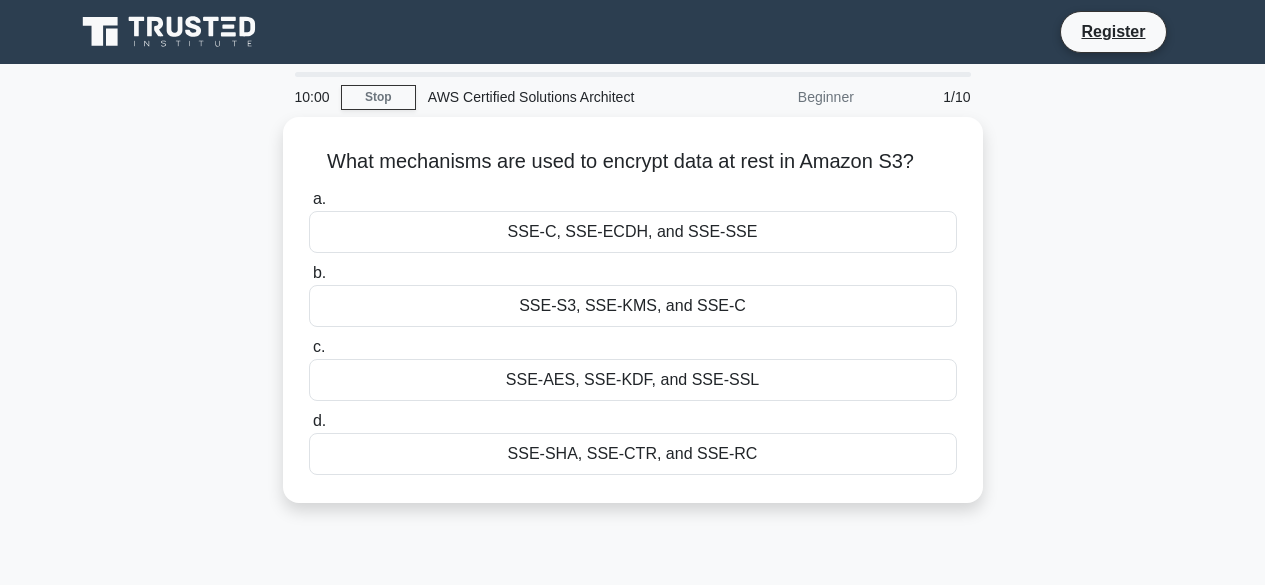 scroll, scrollTop: 0, scrollLeft: 0, axis: both 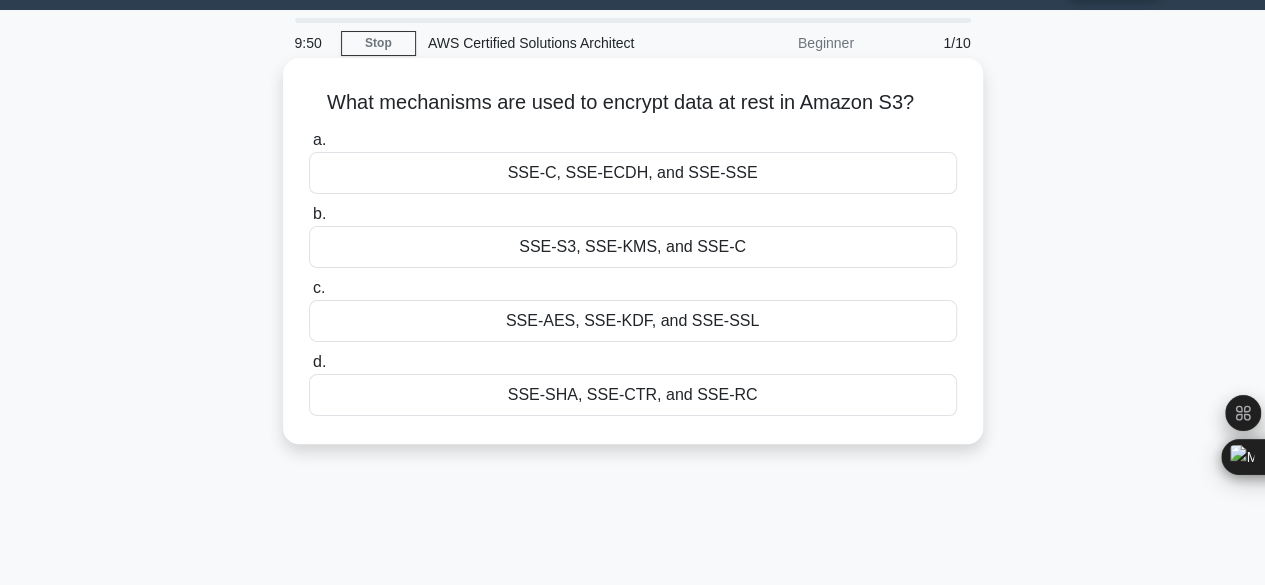 click on "SSE-S3, SSE-KMS, and SSE-C" at bounding box center (633, 247) 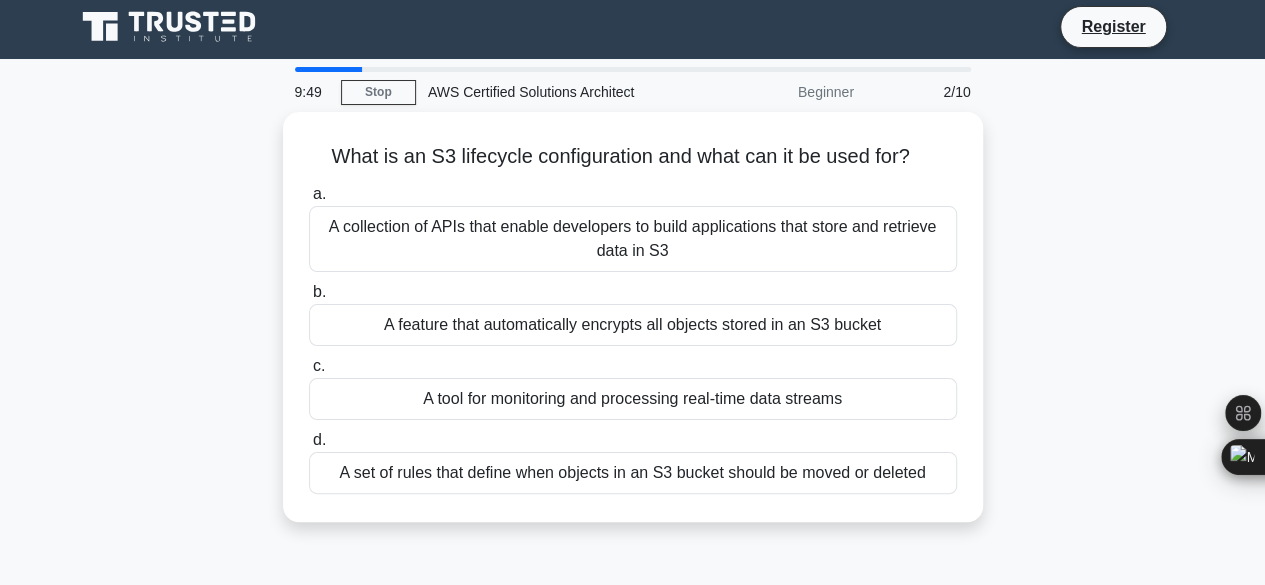 scroll, scrollTop: 0, scrollLeft: 0, axis: both 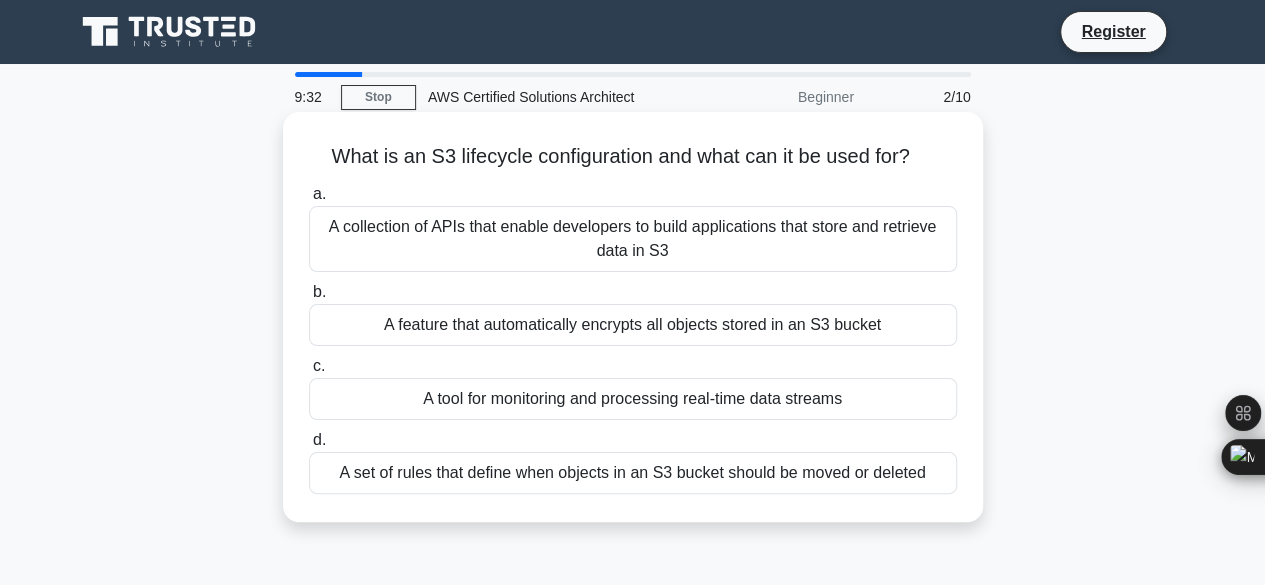 click on "A set of rules that define when objects in an S3 bucket should be moved or deleted" at bounding box center [633, 473] 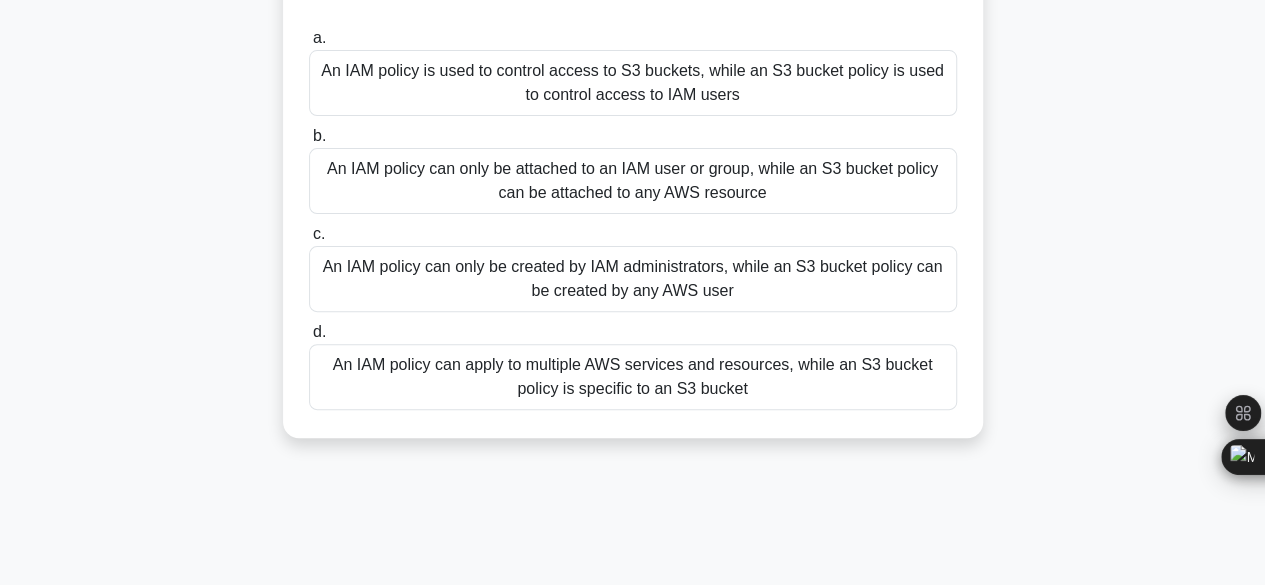 scroll, scrollTop: 192, scrollLeft: 0, axis: vertical 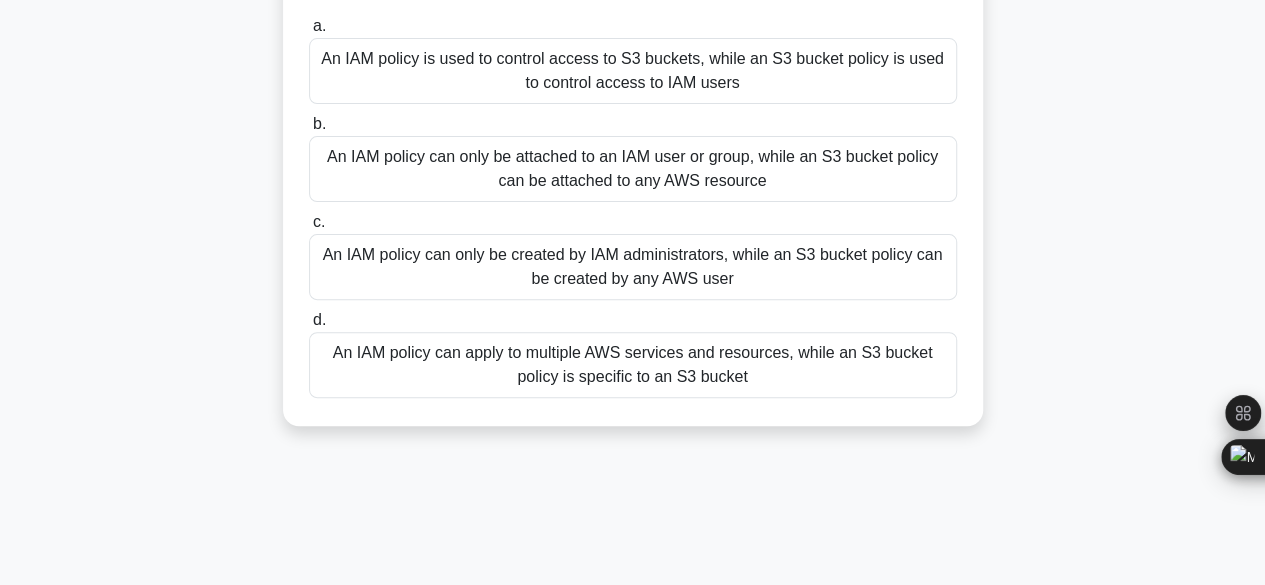 click on "An IAM policy can only be attached to an IAM user or group, while an S3 bucket policy can be attached to any AWS resource" at bounding box center (633, 169) 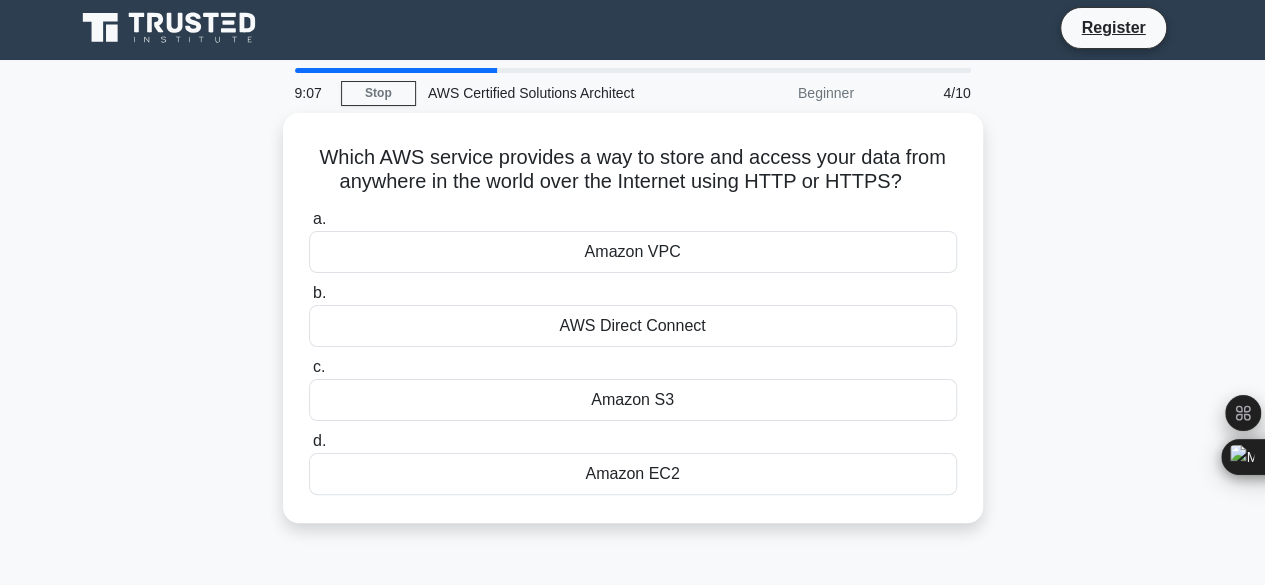 scroll, scrollTop: 0, scrollLeft: 0, axis: both 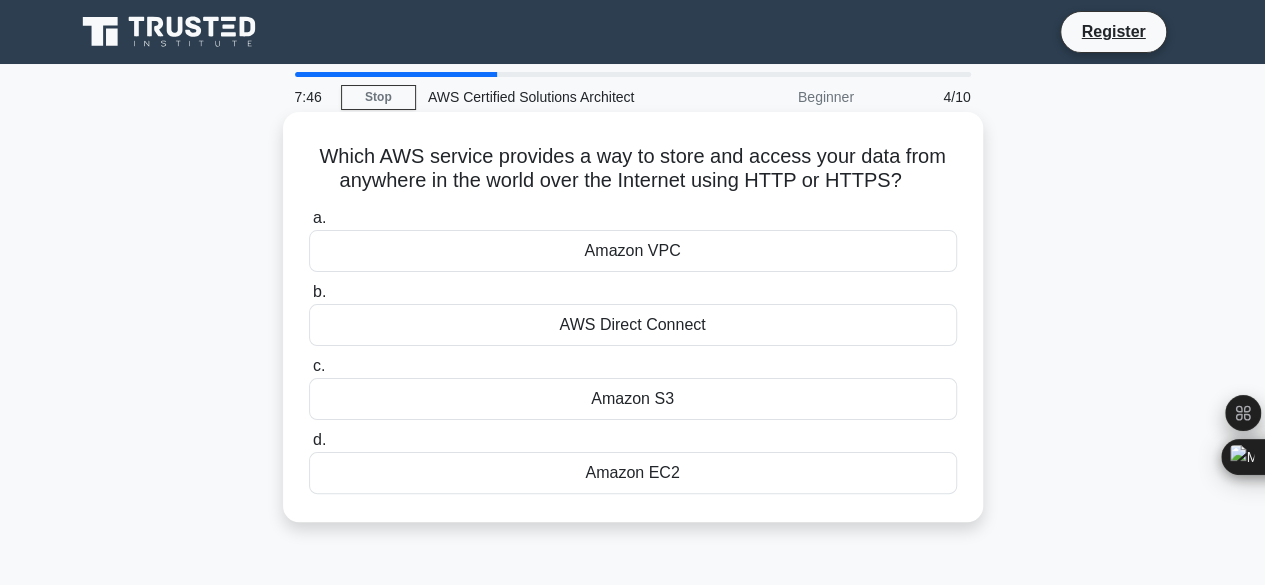 click on "Amazon VPC" at bounding box center (633, 251) 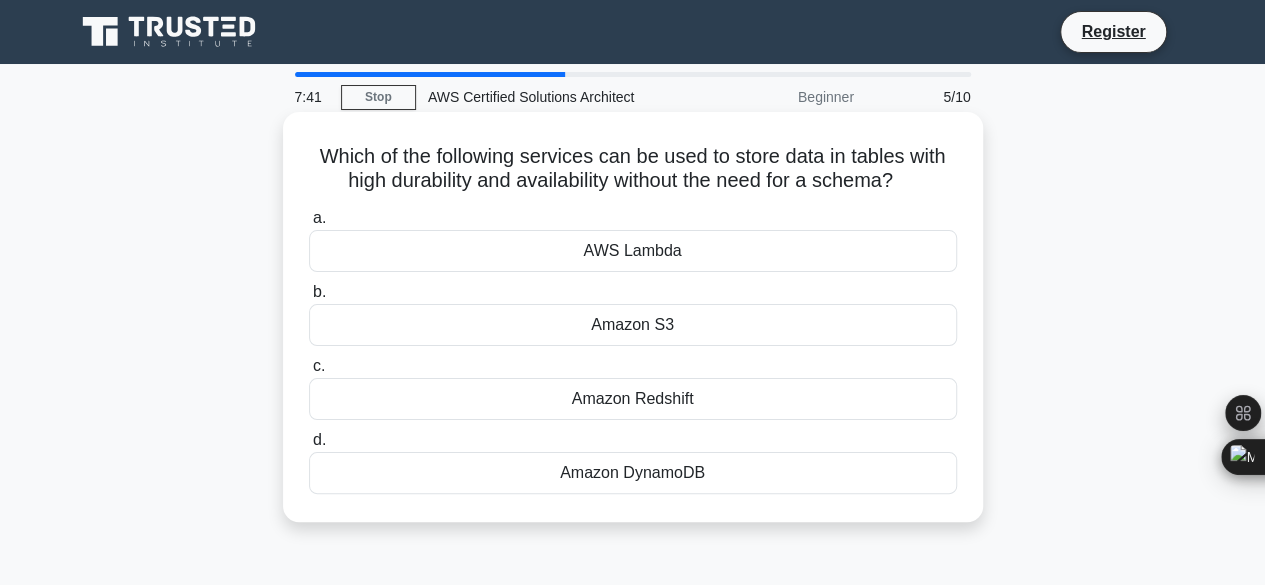 click on "Amazon DynamoDB" at bounding box center [633, 473] 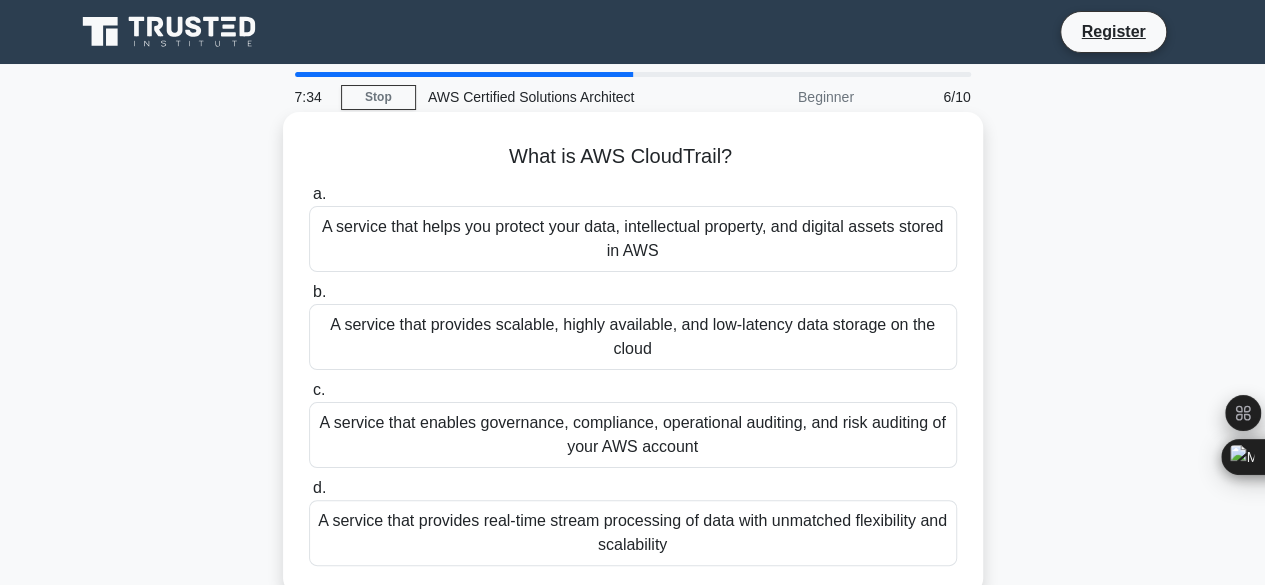 click on "A service that enables governance, compliance, operational auditing, and risk auditing of your AWS account" at bounding box center [633, 435] 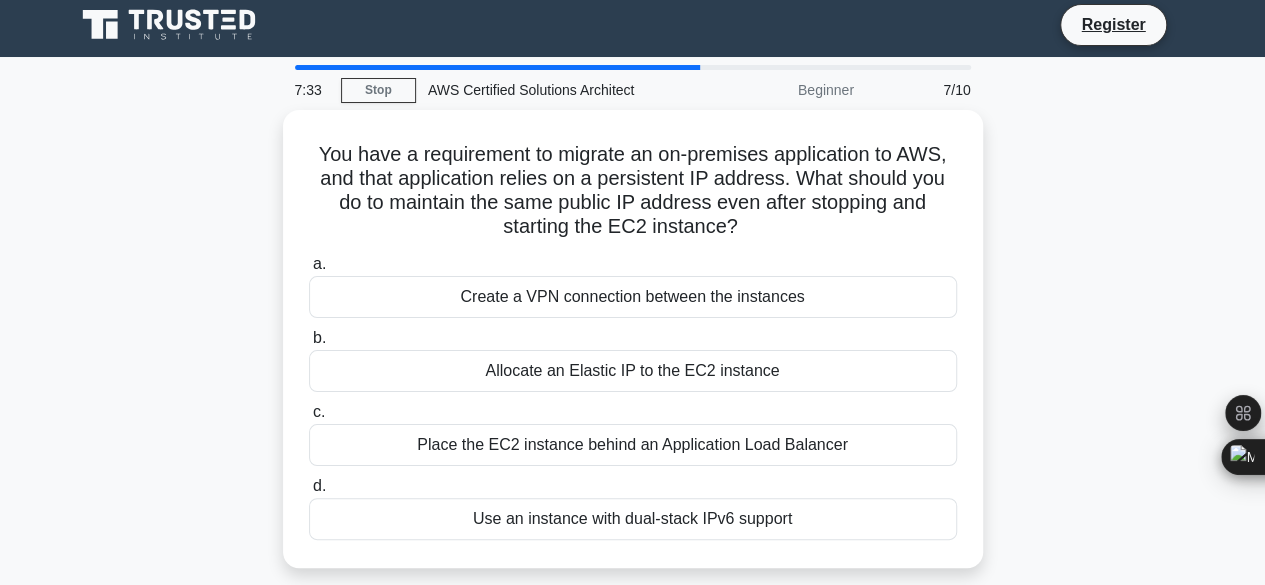 scroll, scrollTop: 0, scrollLeft: 0, axis: both 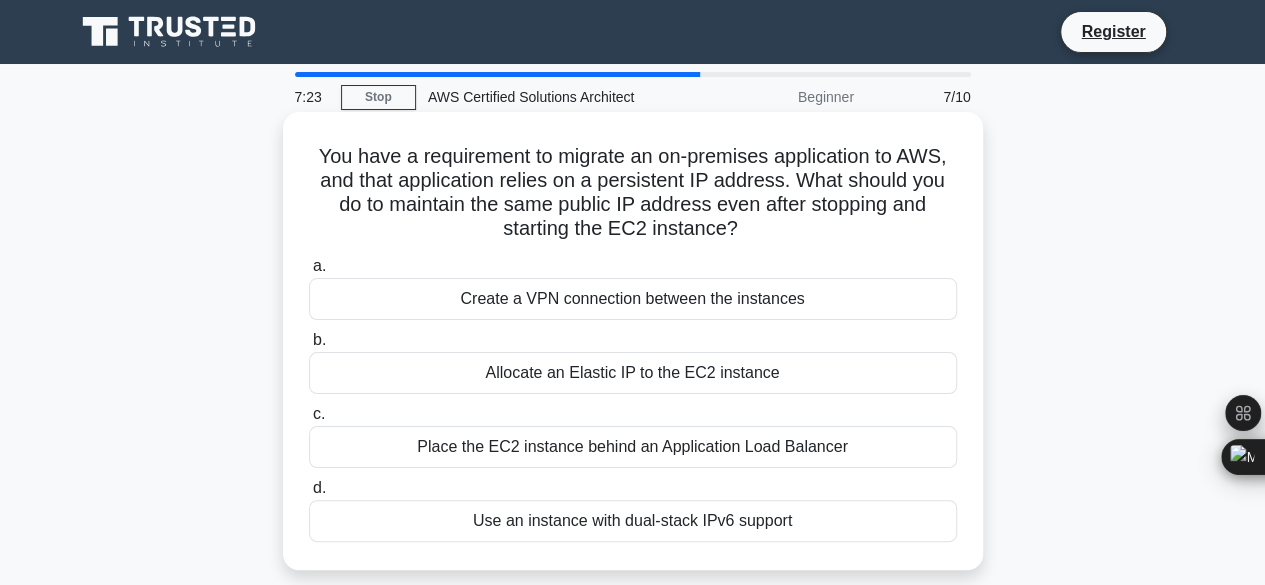 click on "Allocate an Elastic IP to the EC2 instance" at bounding box center [633, 373] 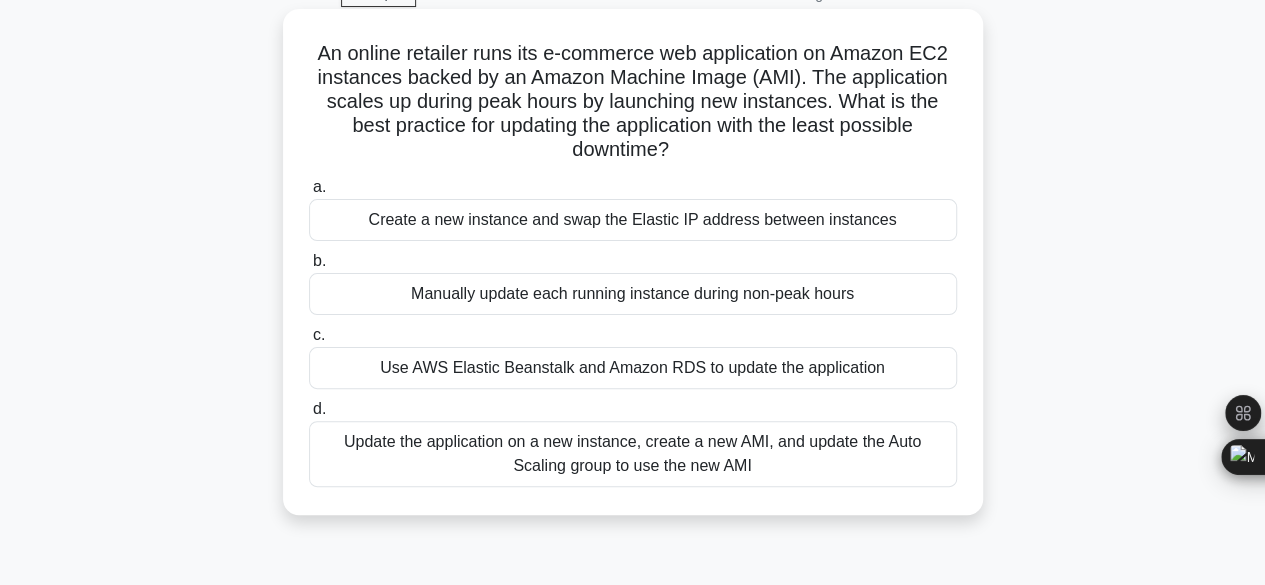 scroll, scrollTop: 98, scrollLeft: 0, axis: vertical 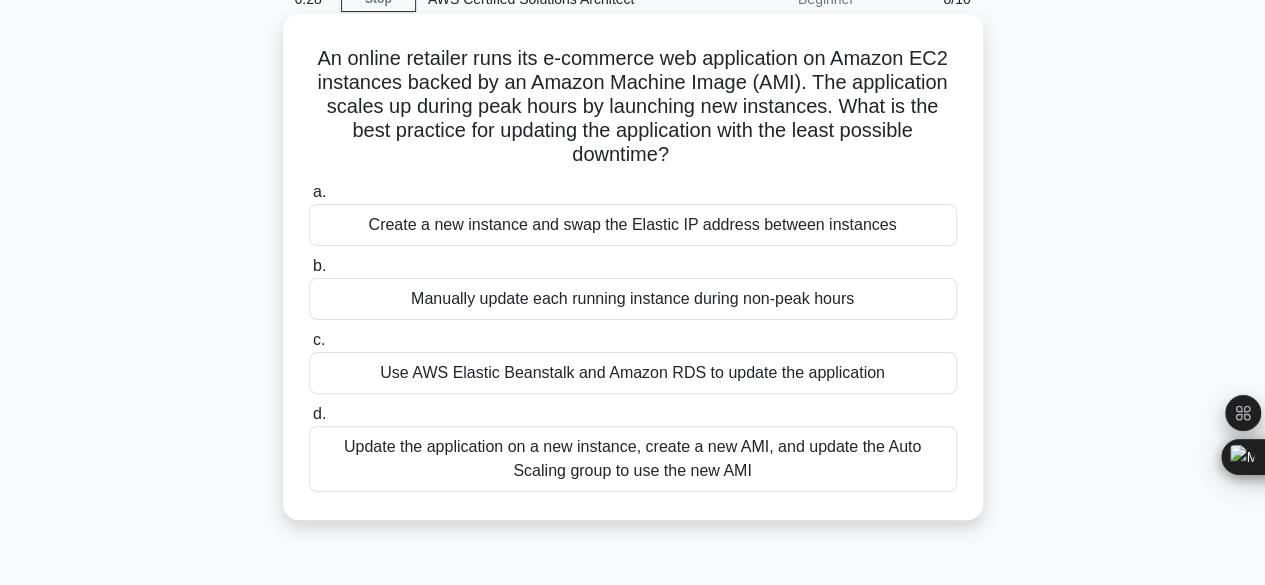 click on "Update the application on a new instance, create a new AMI, and update the Auto Scaling group to use the new AMI" at bounding box center (633, 459) 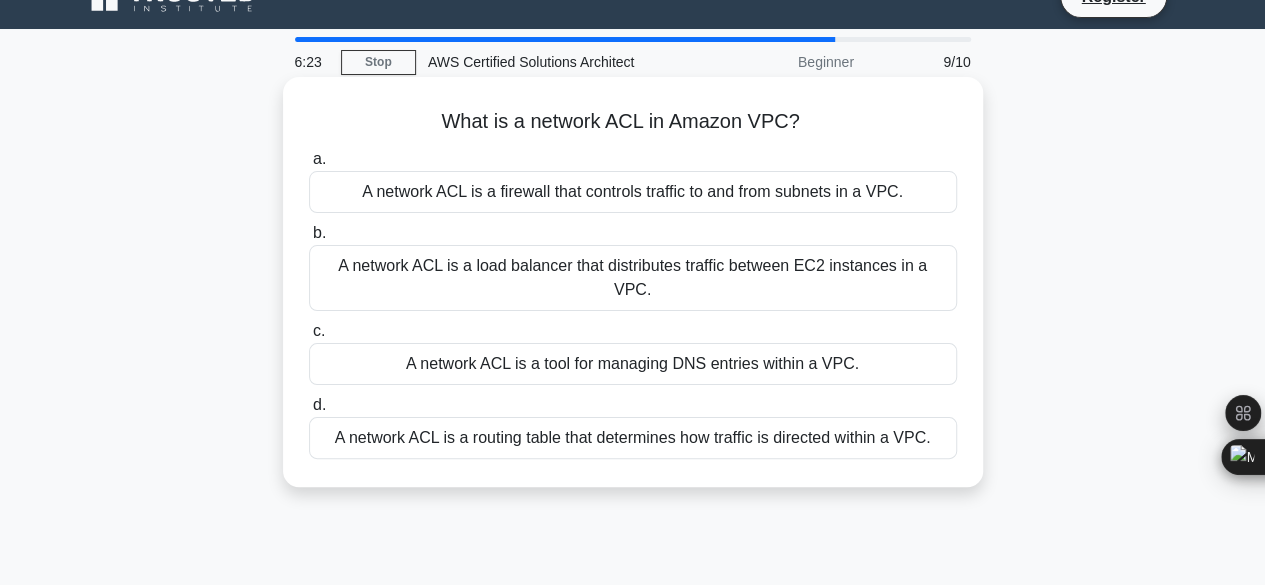 scroll, scrollTop: 36, scrollLeft: 0, axis: vertical 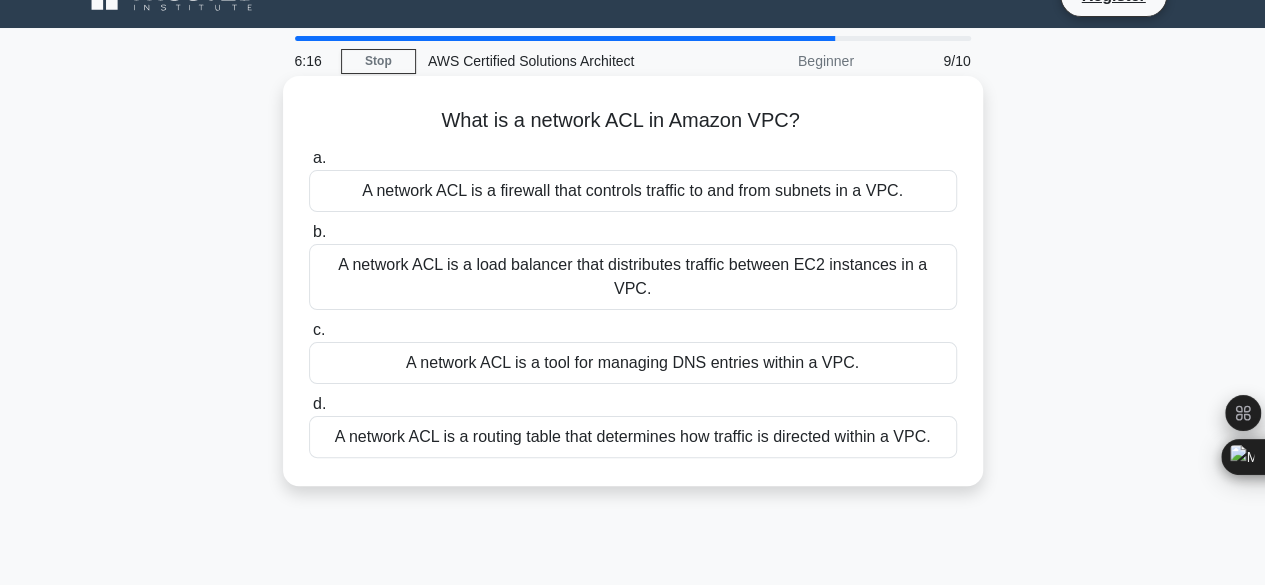 click on "A network ACL is a firewall that controls traffic to and from subnets in a VPC." at bounding box center (633, 191) 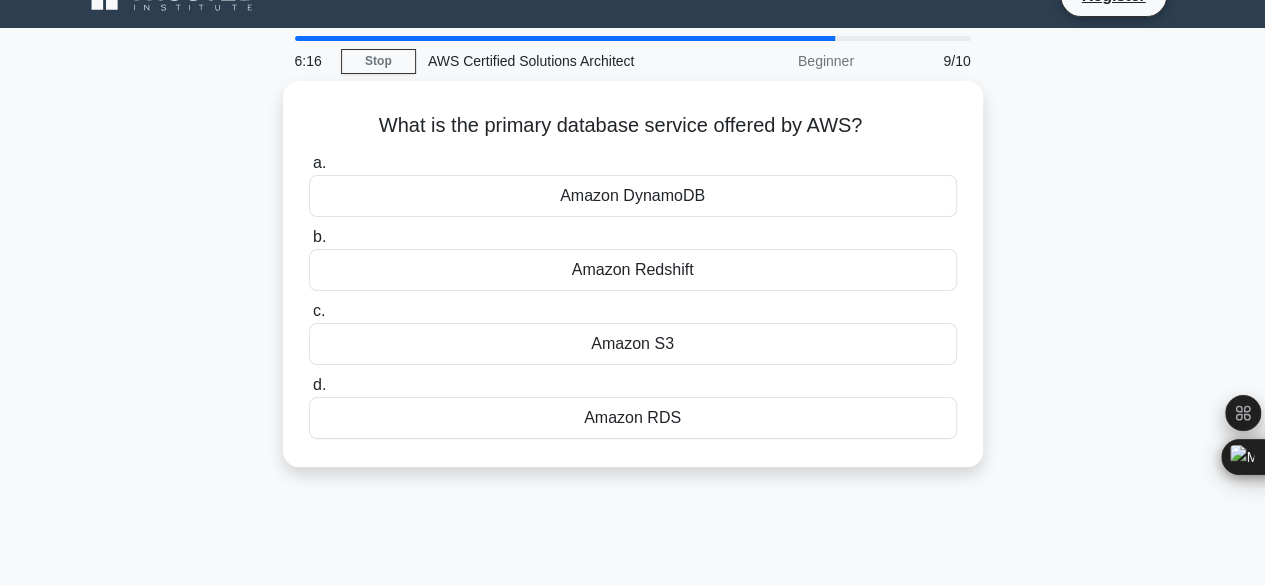 scroll, scrollTop: 0, scrollLeft: 0, axis: both 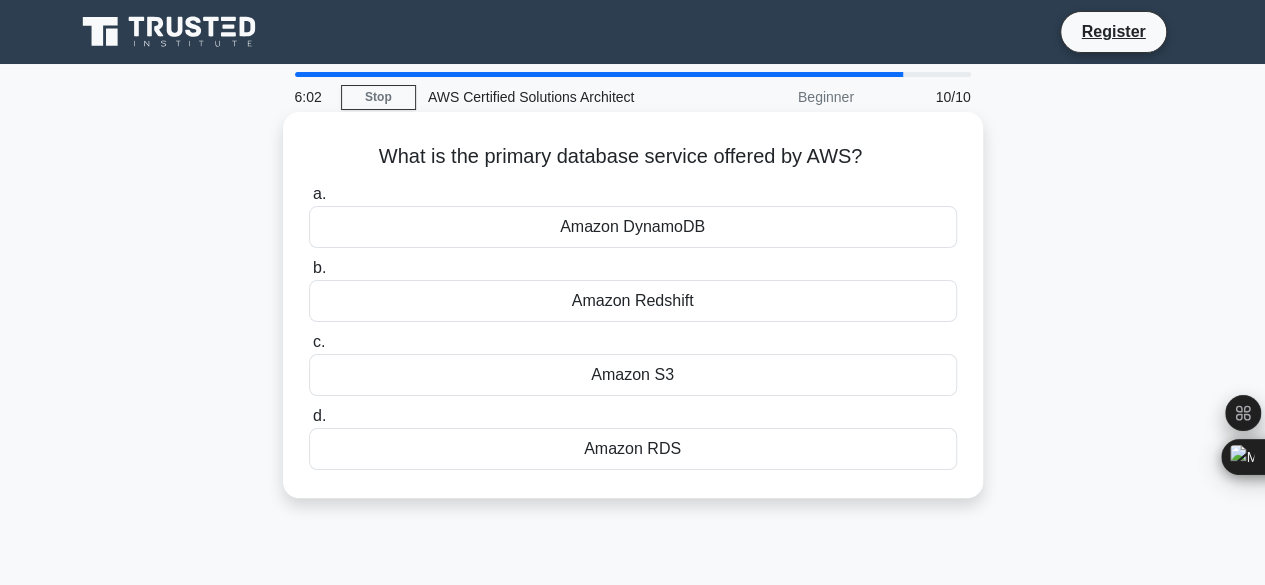 click on "Amazon S3" at bounding box center [633, 375] 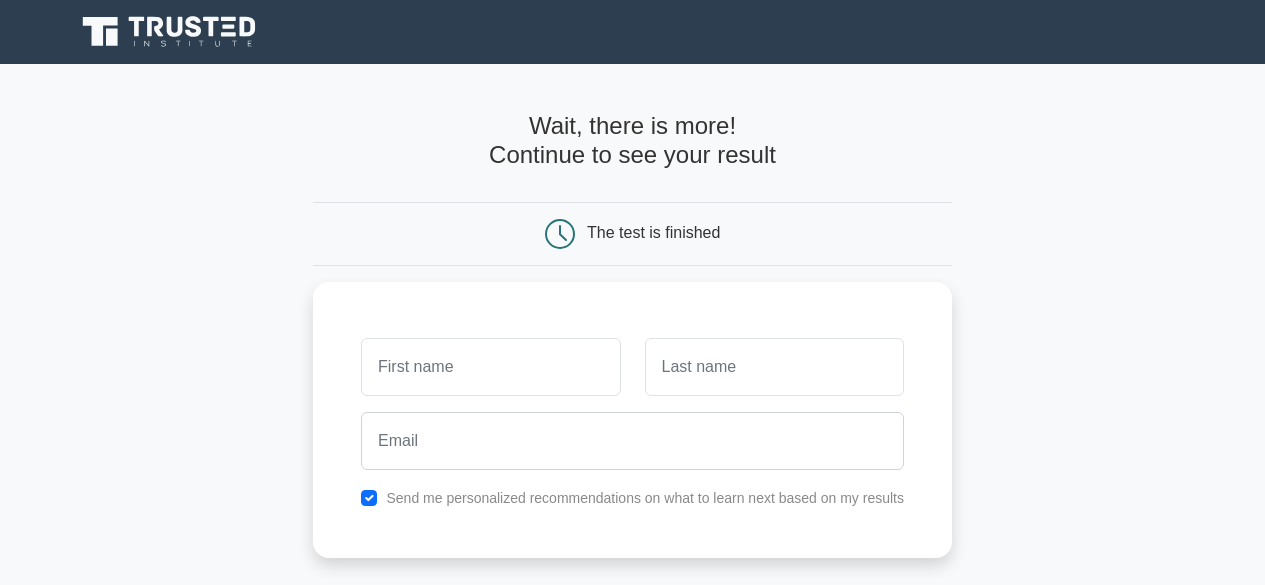 scroll, scrollTop: 0, scrollLeft: 0, axis: both 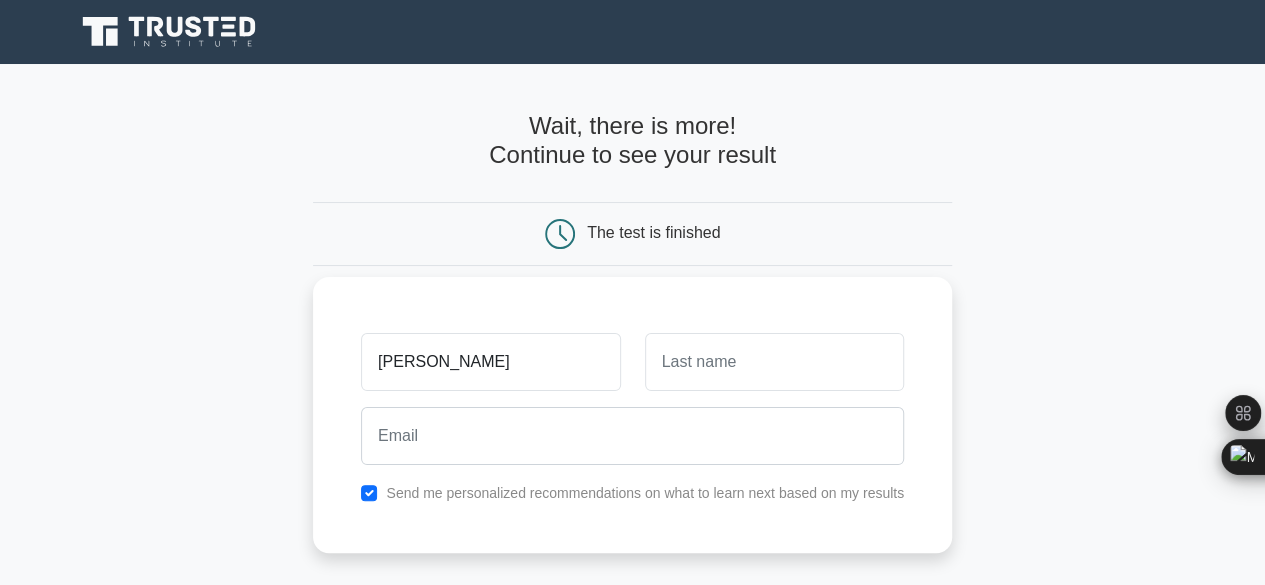 type on "guruprasad" 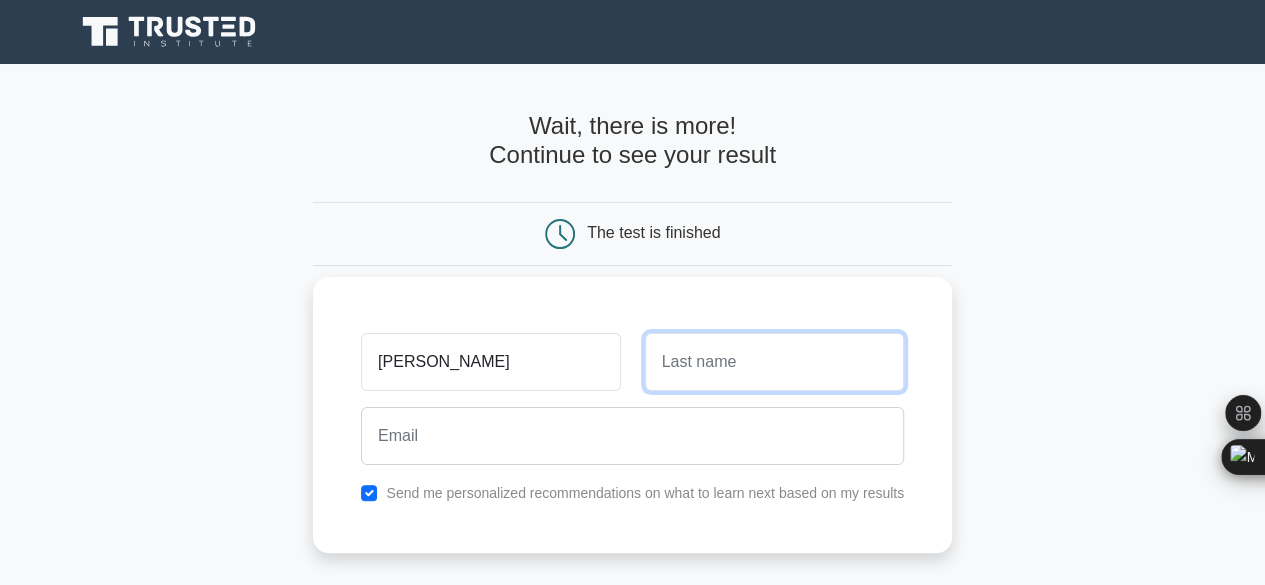 click at bounding box center (774, 362) 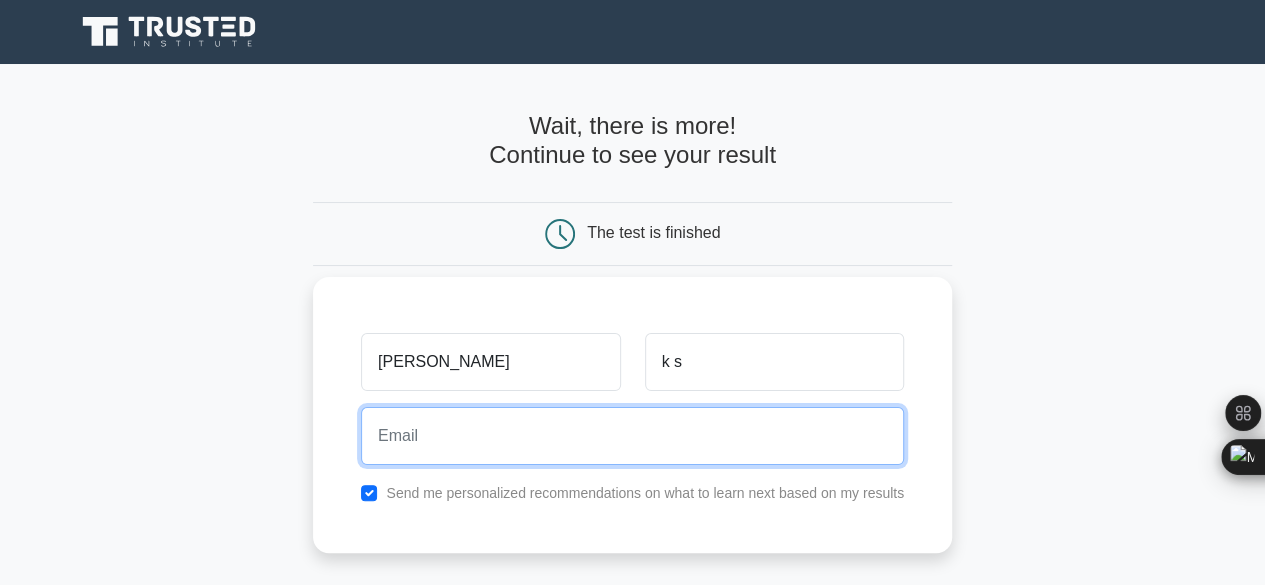 click at bounding box center [632, 436] 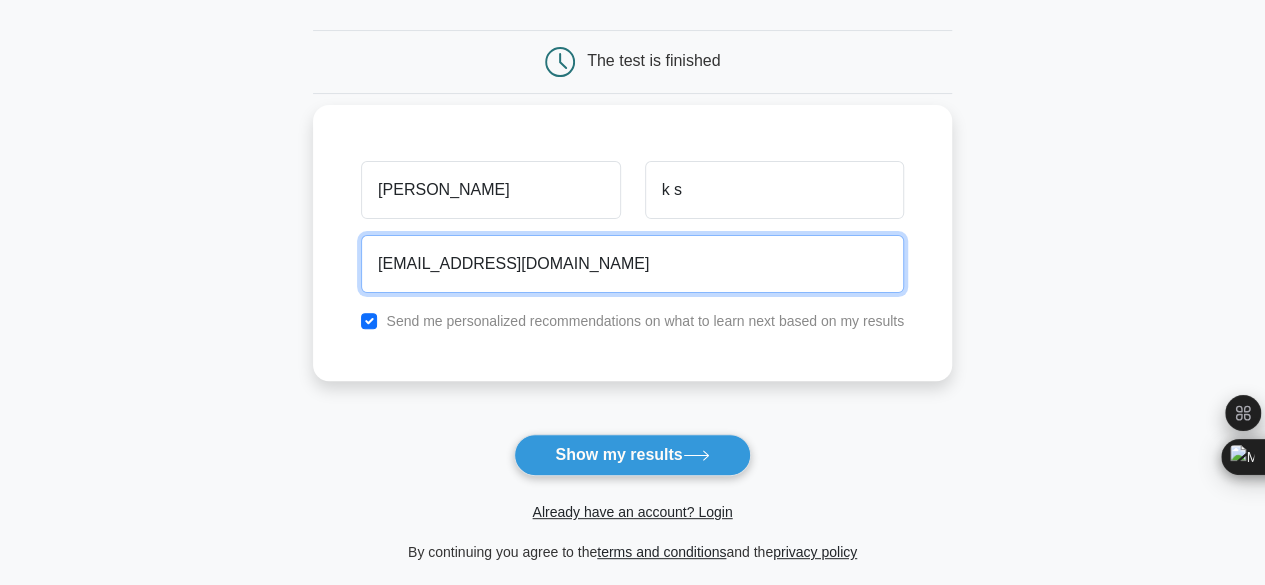 scroll, scrollTop: 176, scrollLeft: 0, axis: vertical 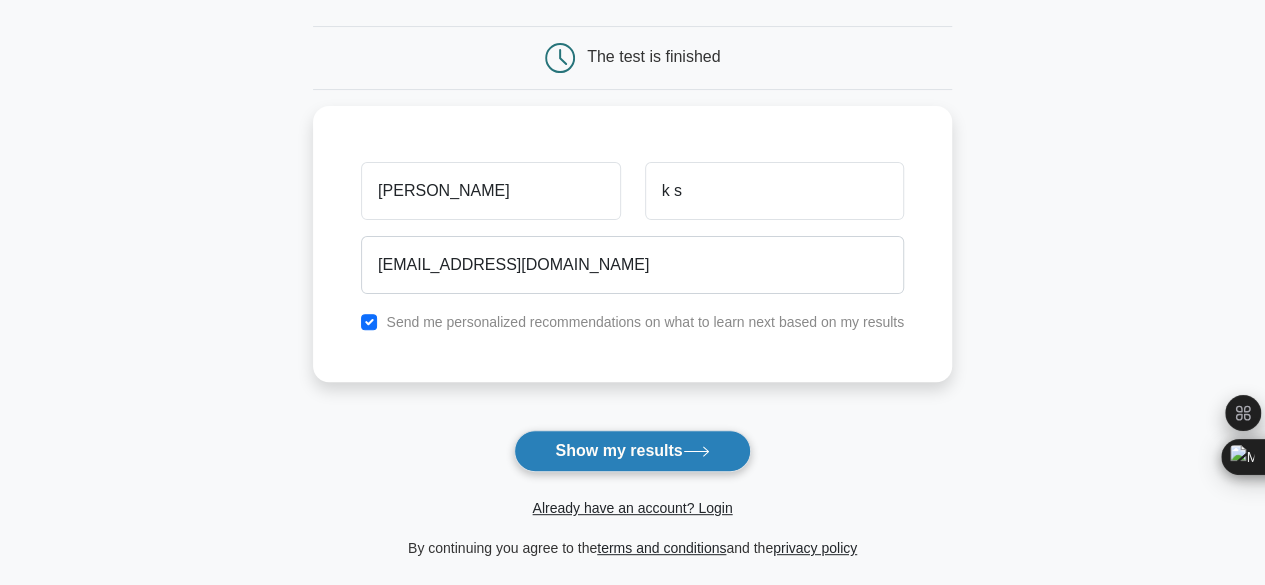 click on "Show my results" at bounding box center [632, 451] 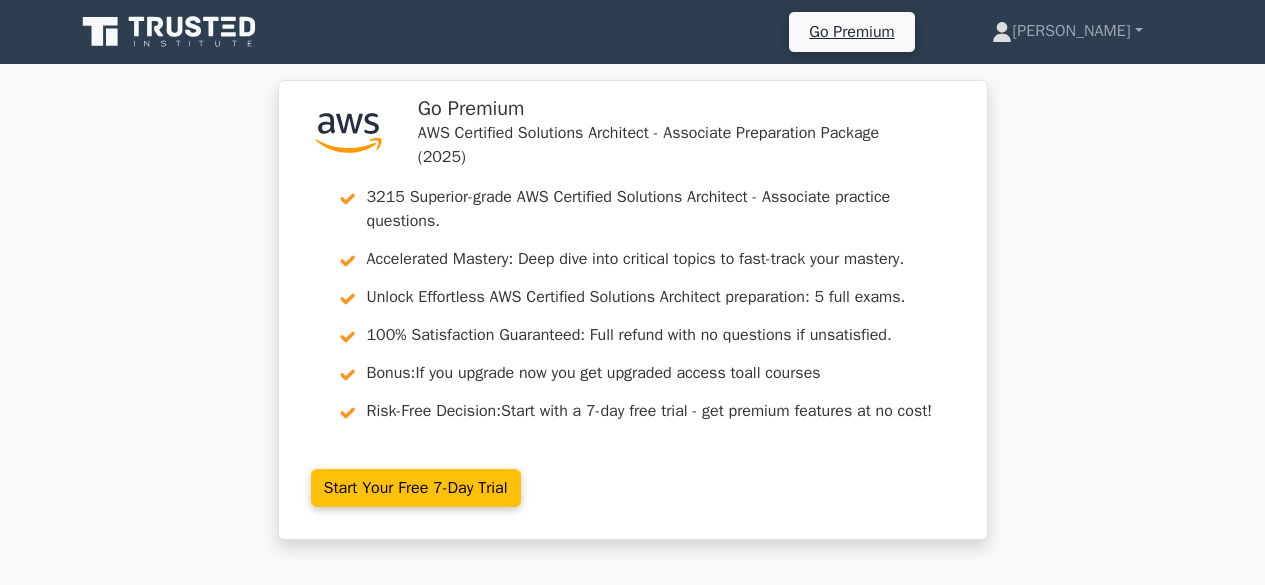 scroll, scrollTop: 0, scrollLeft: 0, axis: both 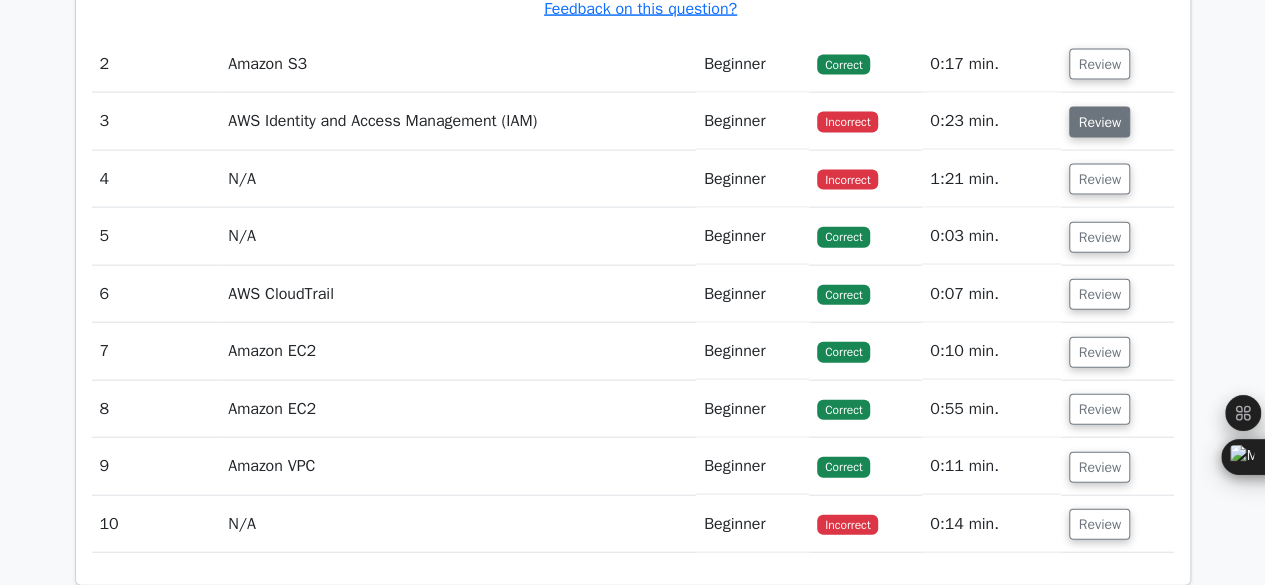 click on "Review" at bounding box center (1099, 122) 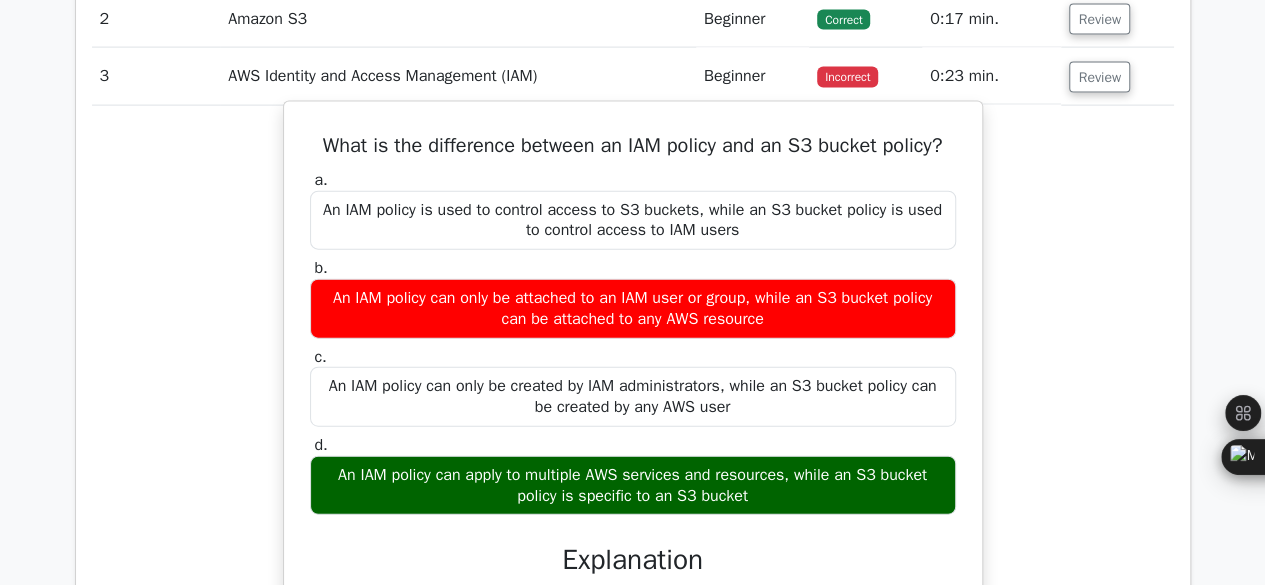 scroll, scrollTop: 2207, scrollLeft: 0, axis: vertical 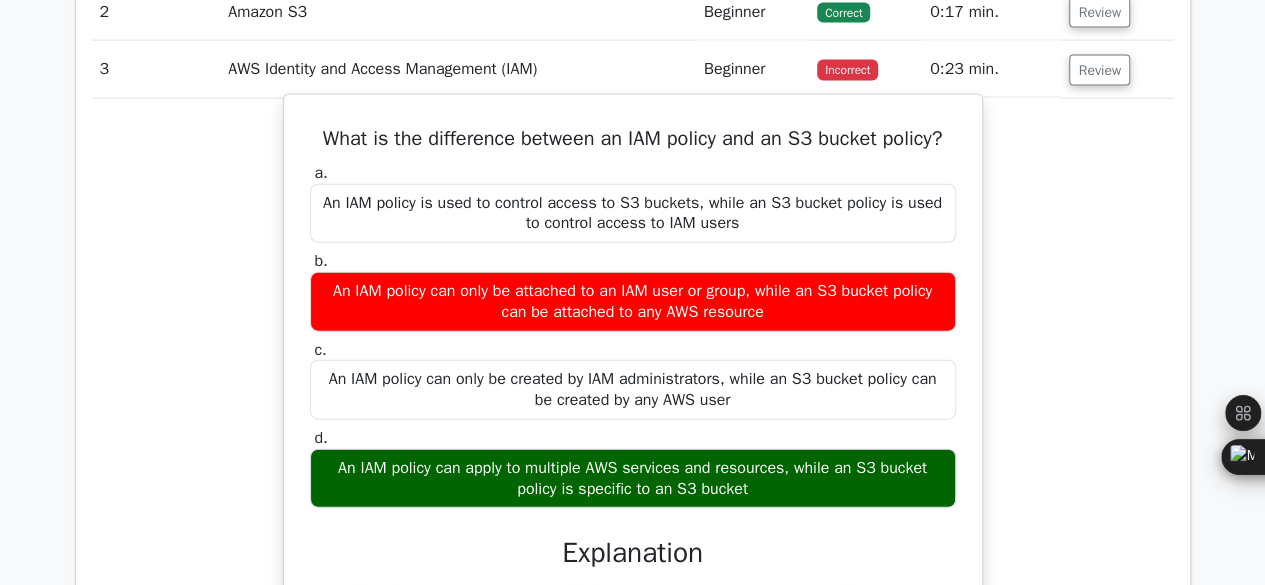 type 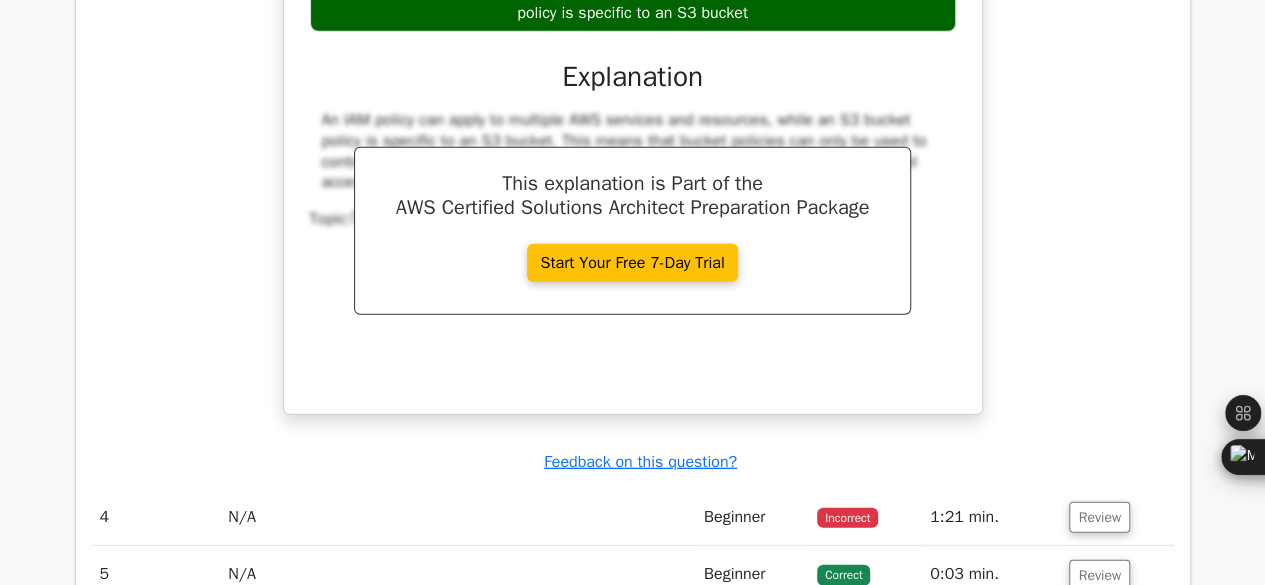 scroll, scrollTop: 2845, scrollLeft: 0, axis: vertical 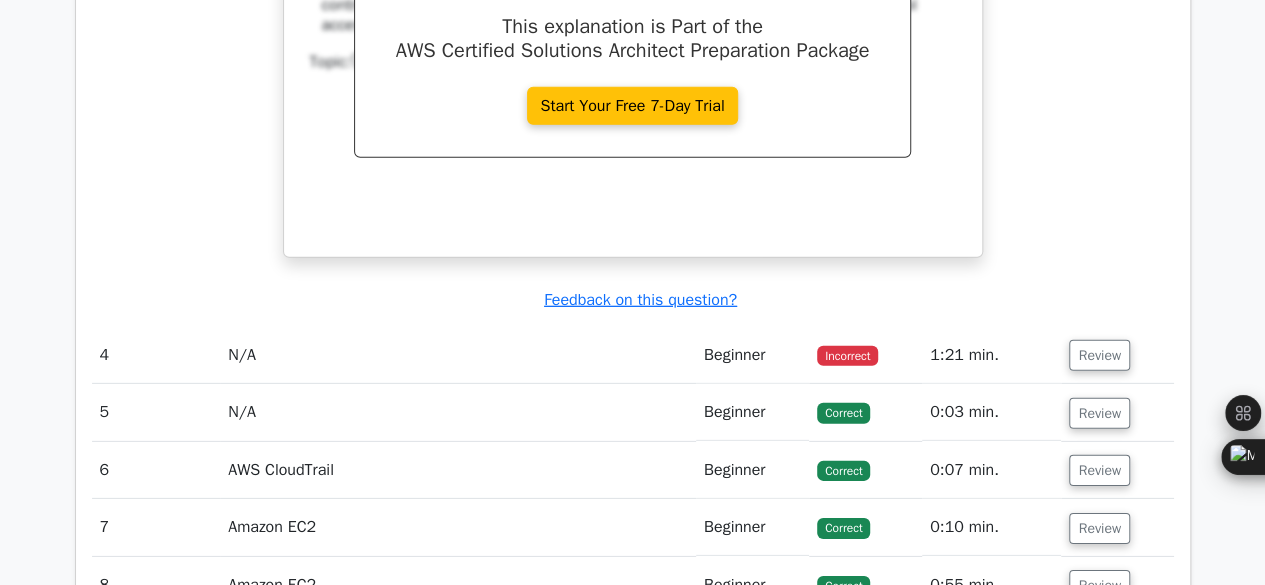 click on "Review" at bounding box center [1117, 355] 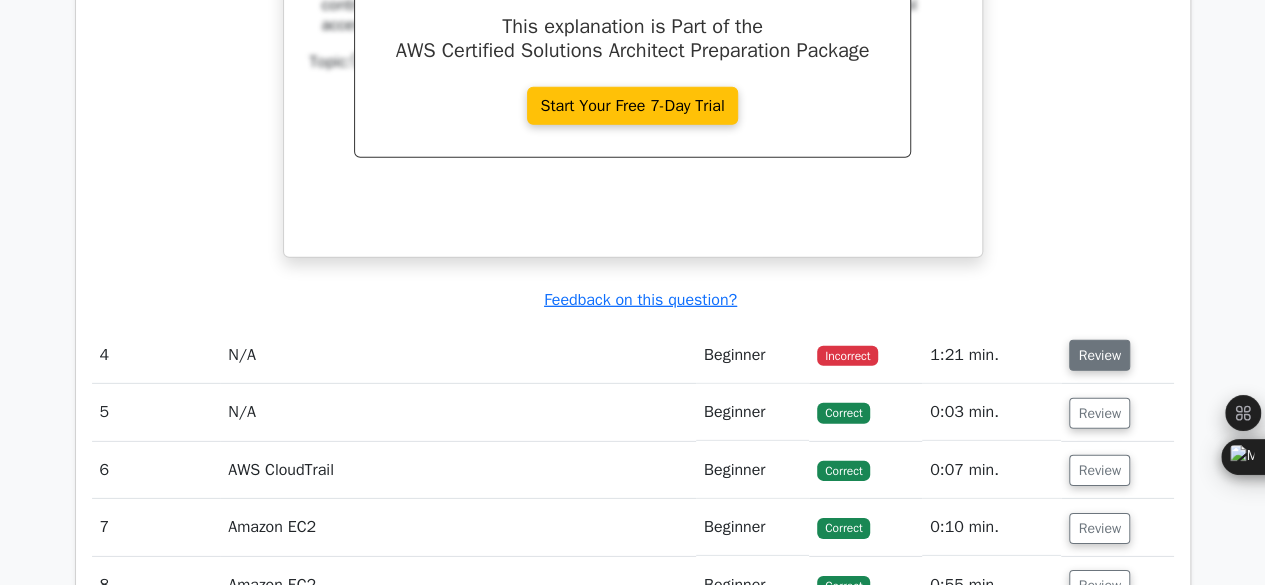click on "Review" at bounding box center (1099, 355) 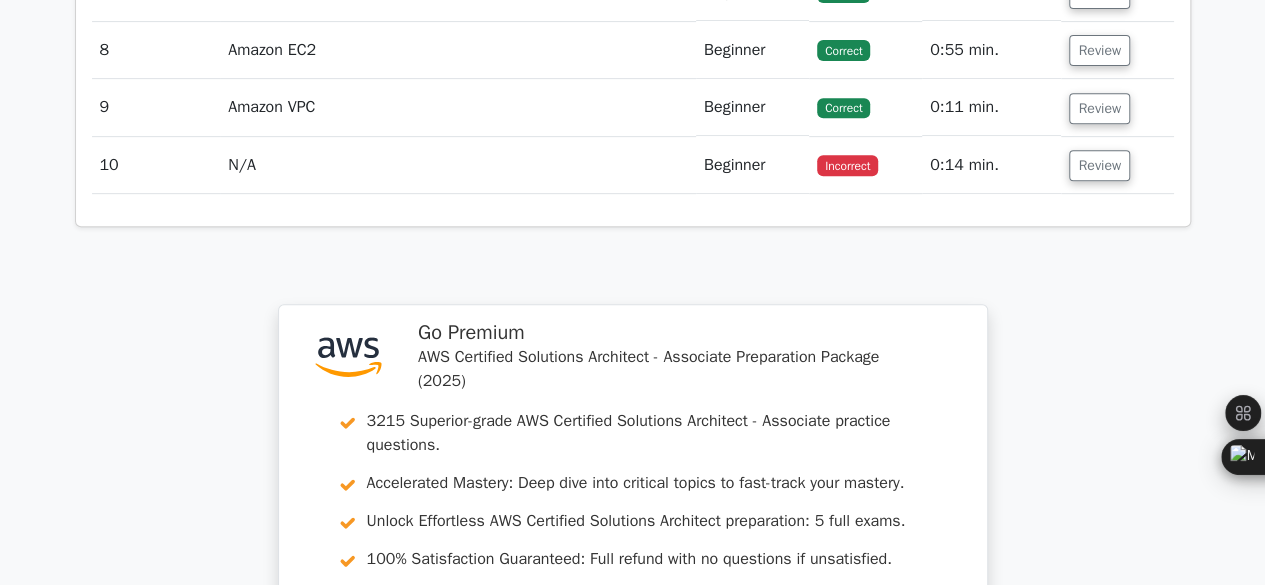 scroll, scrollTop: 4056, scrollLeft: 0, axis: vertical 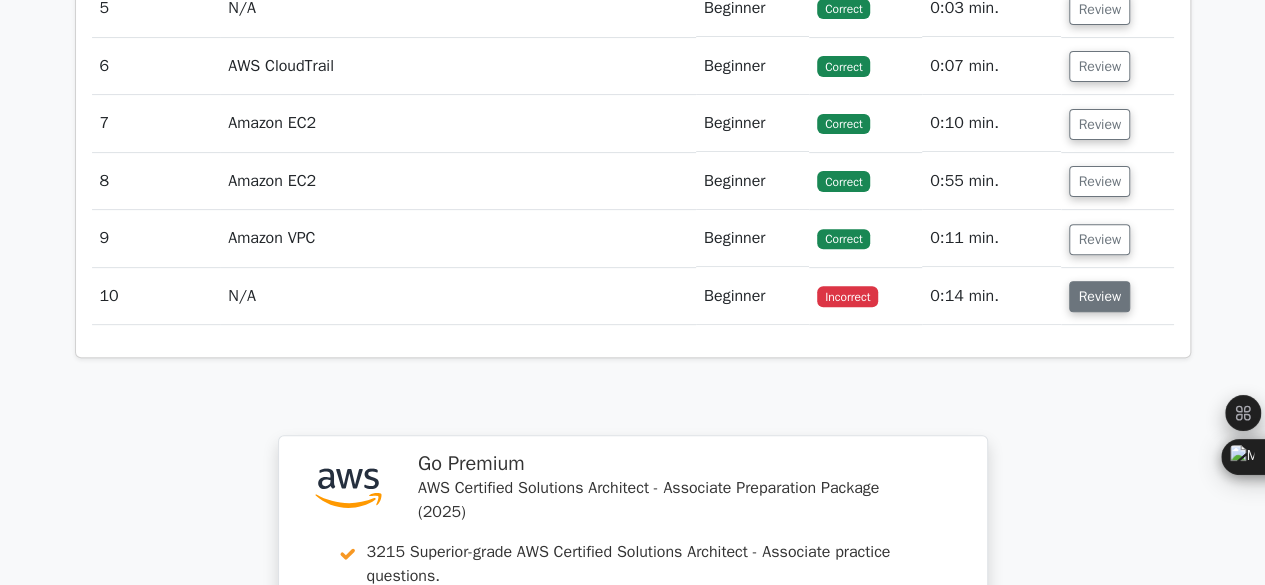 click on "Review" at bounding box center [1099, 296] 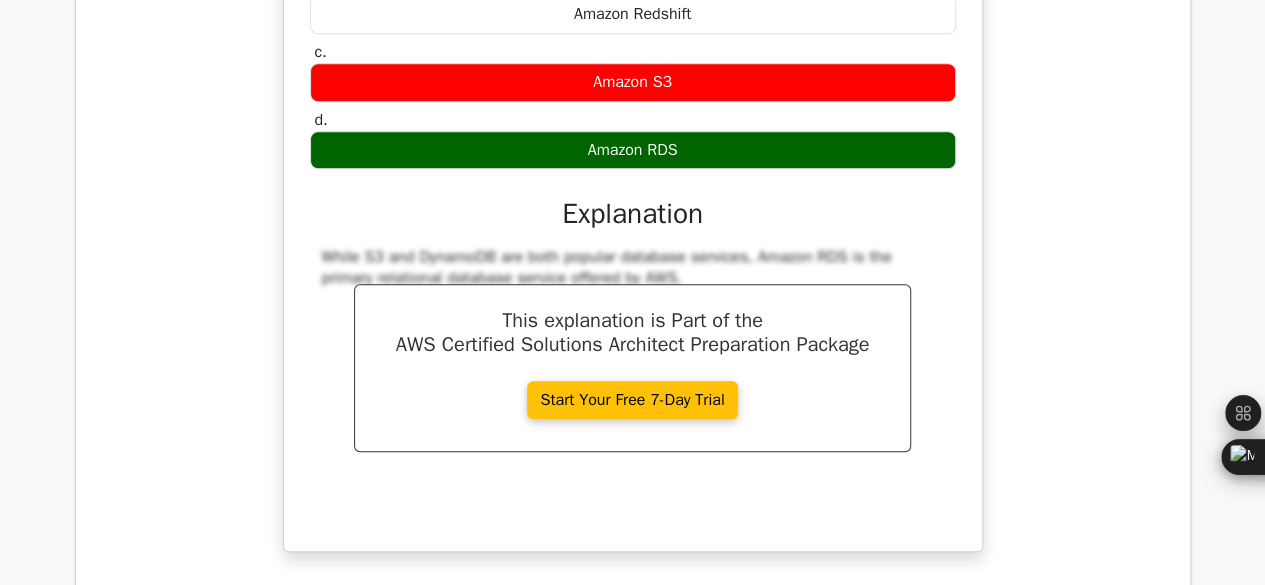 scroll, scrollTop: 4229, scrollLeft: 0, axis: vertical 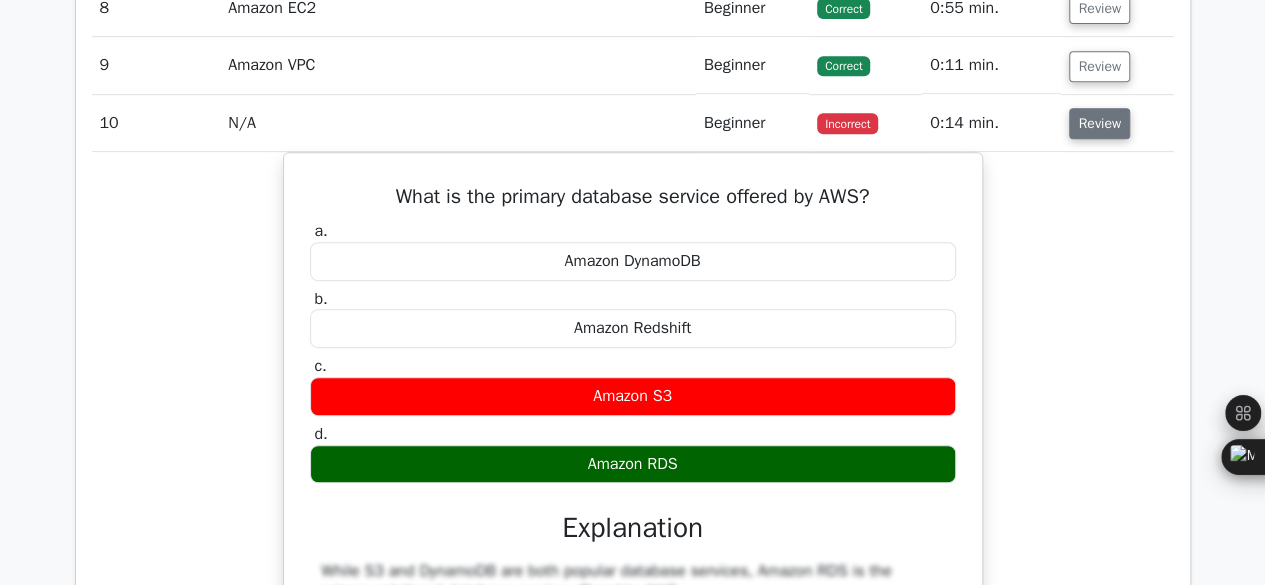 type 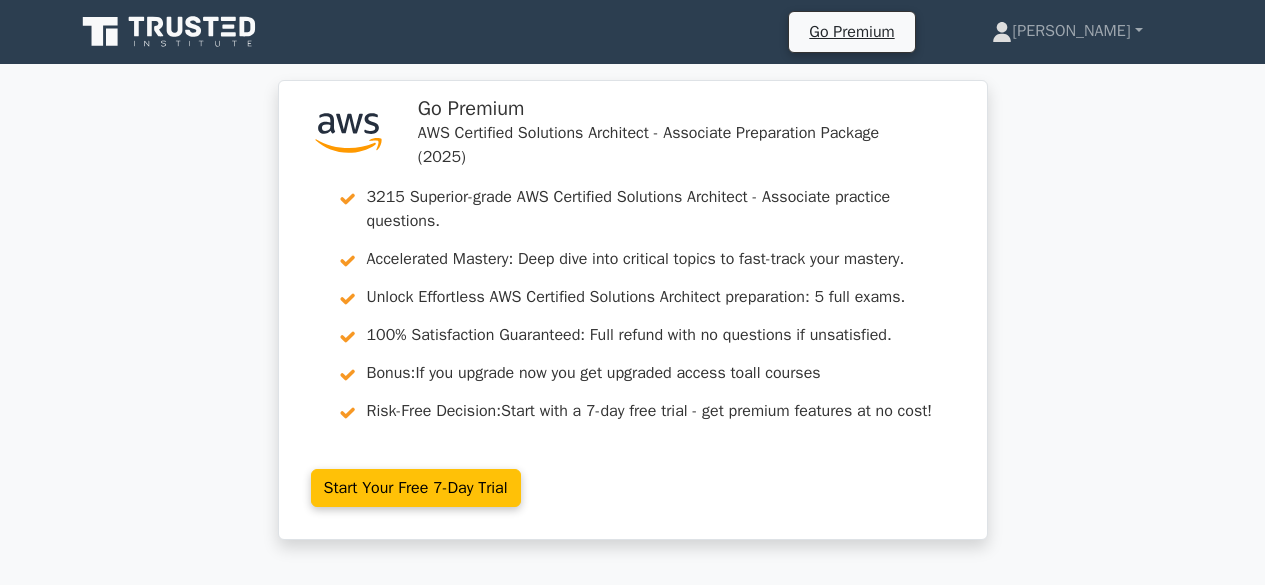 scroll, scrollTop: 0, scrollLeft: 0, axis: both 